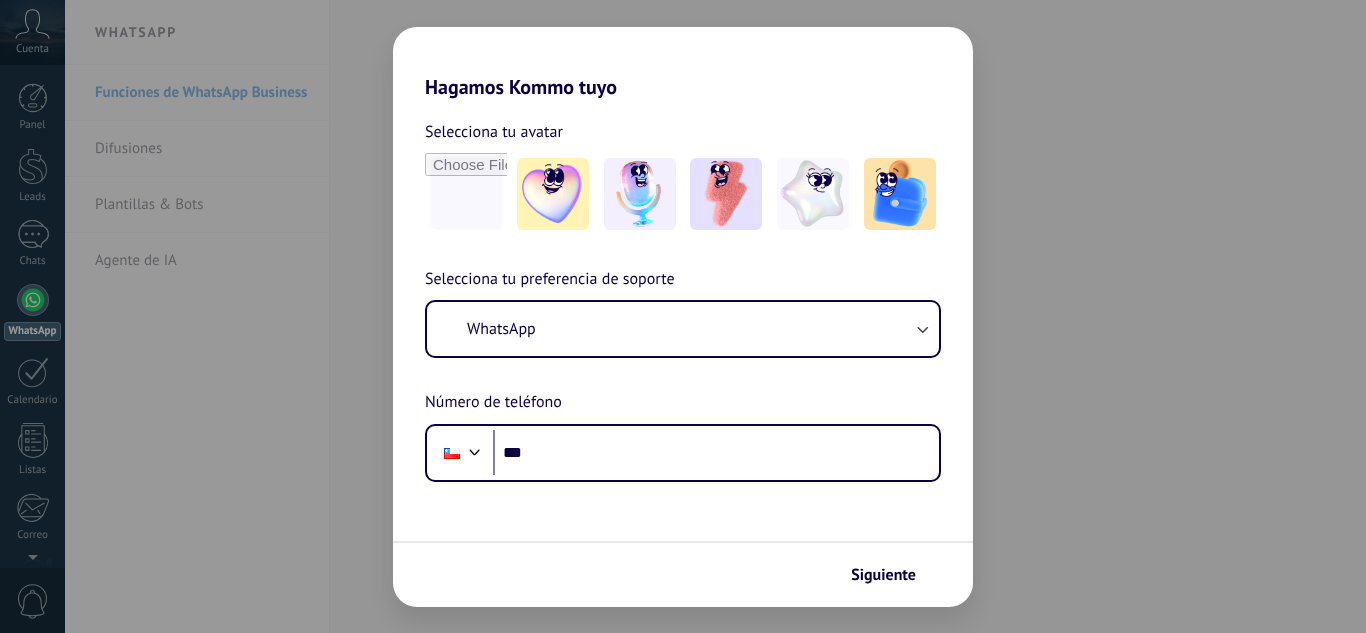 scroll, scrollTop: 0, scrollLeft: 0, axis: both 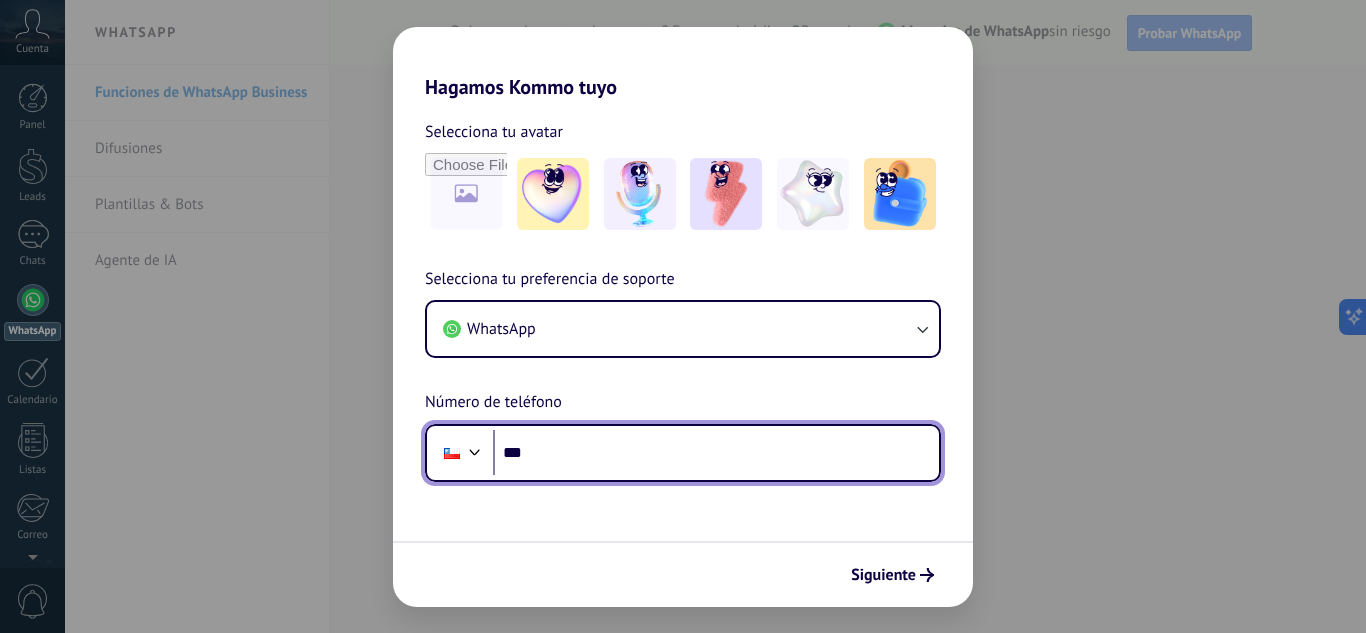 click on "***" at bounding box center [716, 453] 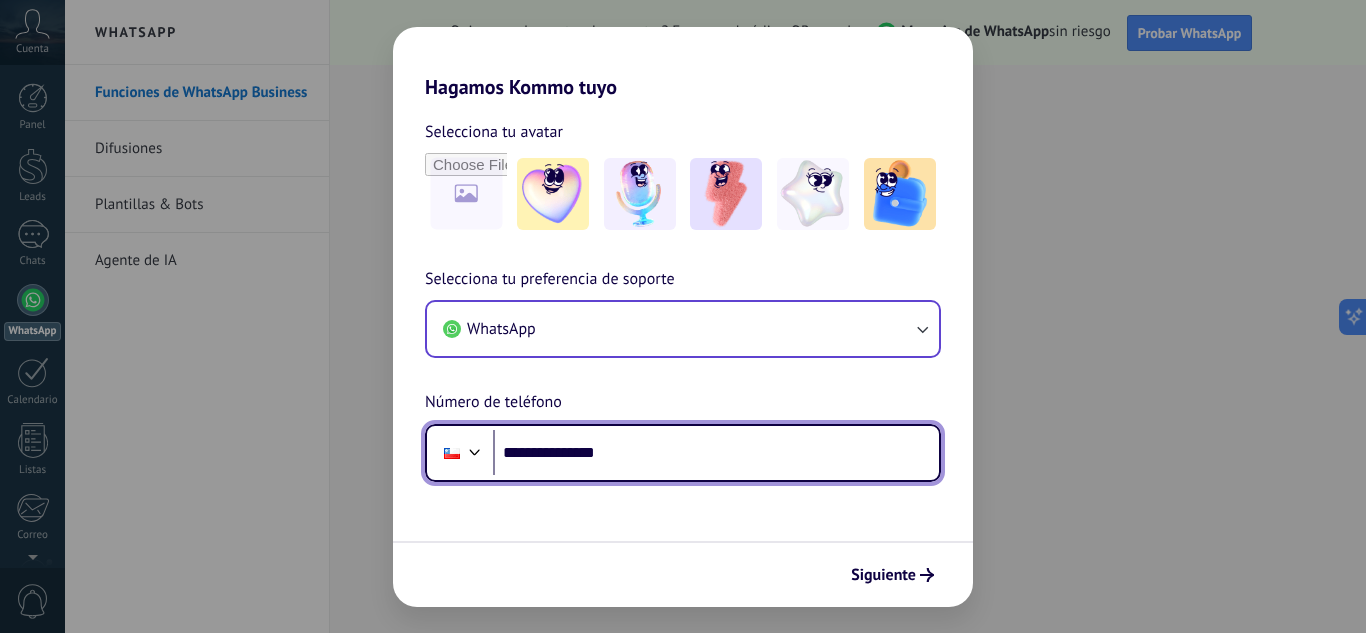 type on "**********" 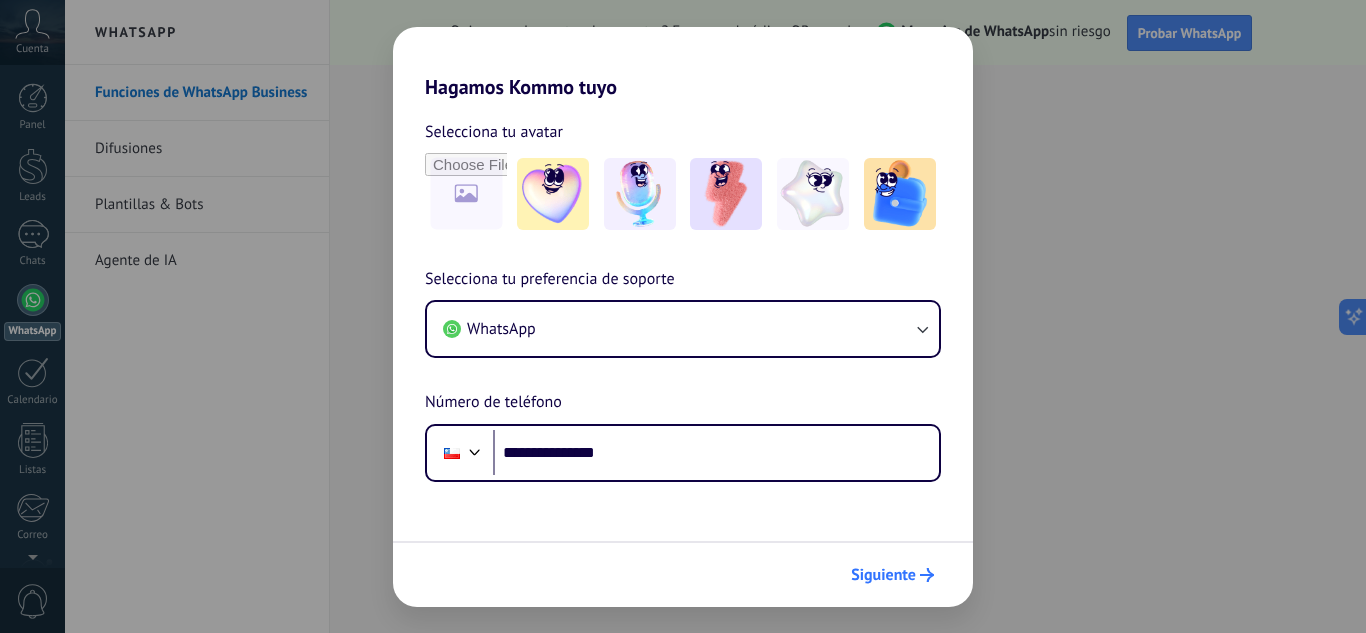 click on "Siguiente" at bounding box center [883, 575] 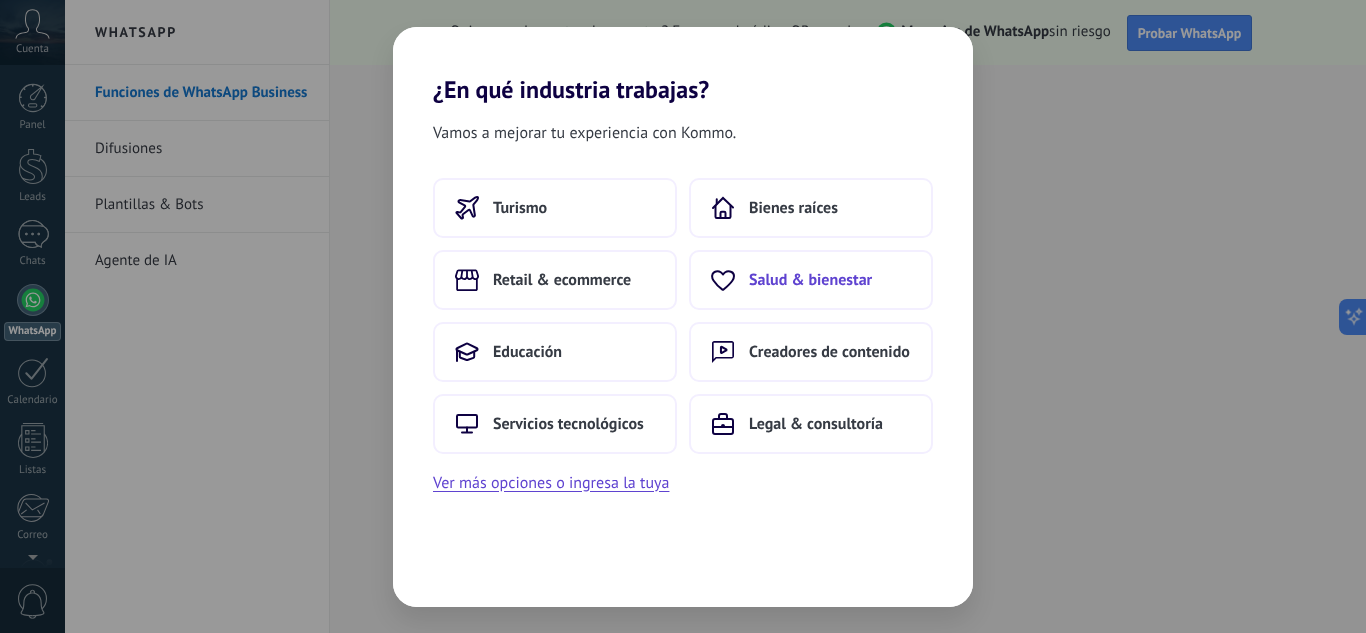 click on "Salud & bienestar" at bounding box center [811, 280] 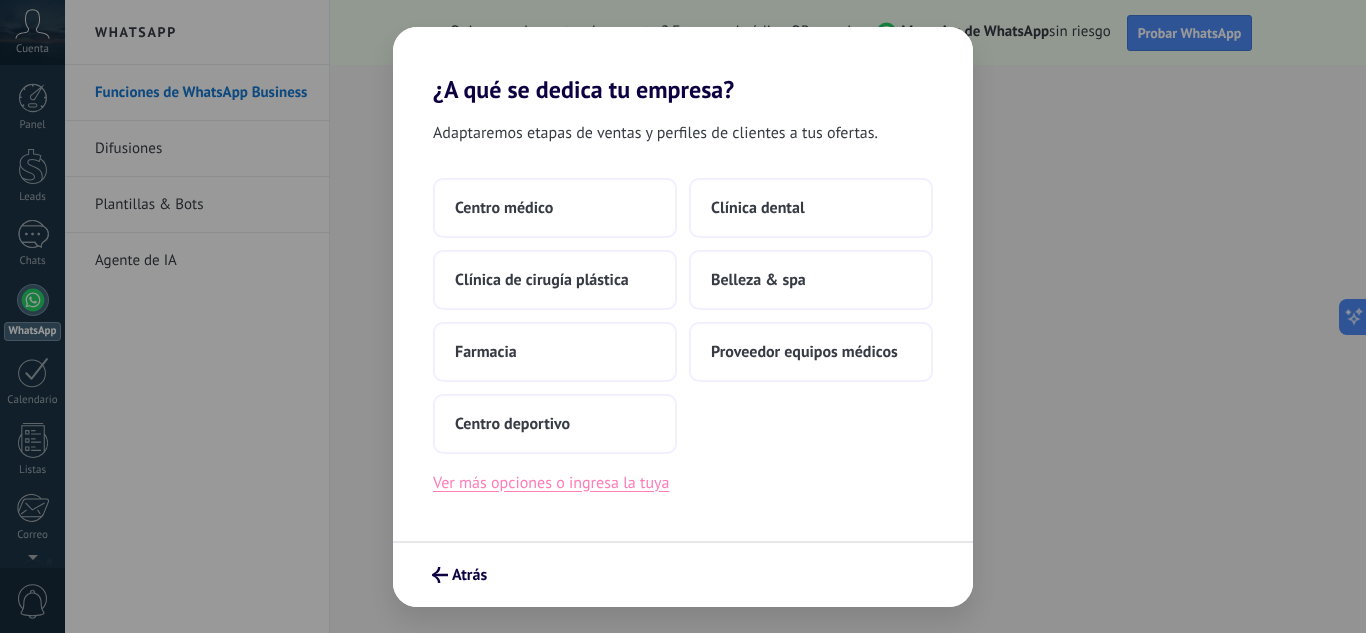 click on "Ver más opciones o ingresa la tuya" at bounding box center [551, 483] 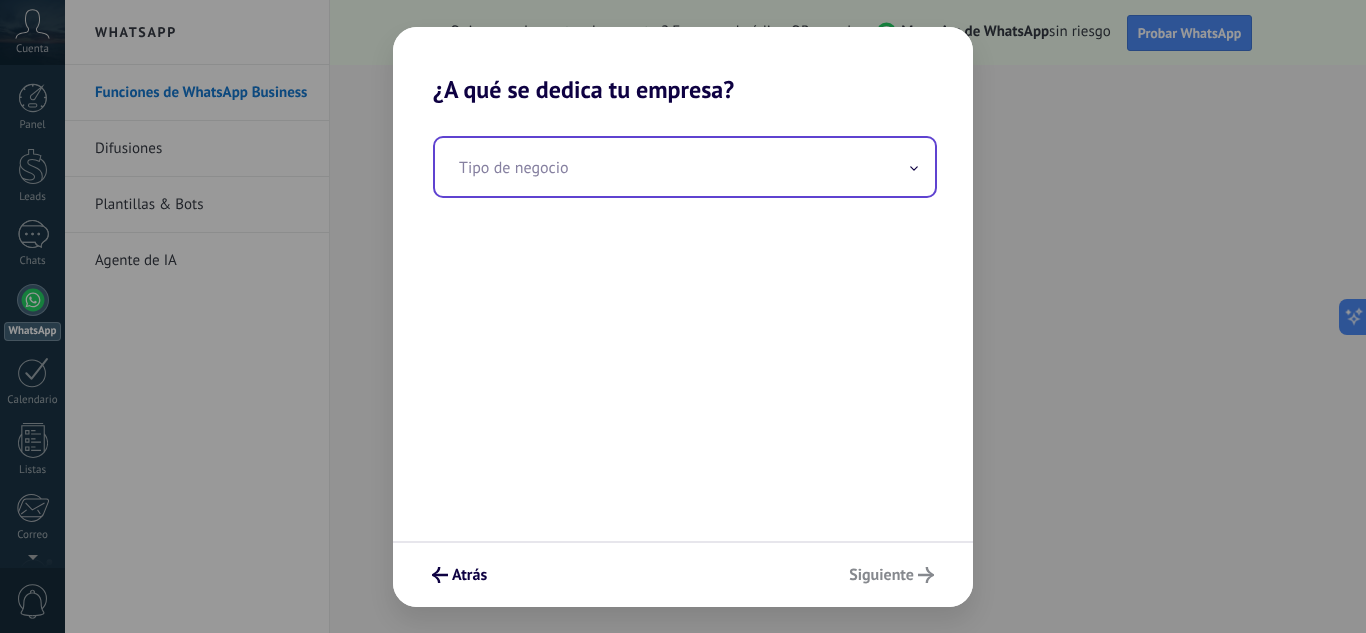 click at bounding box center (685, 167) 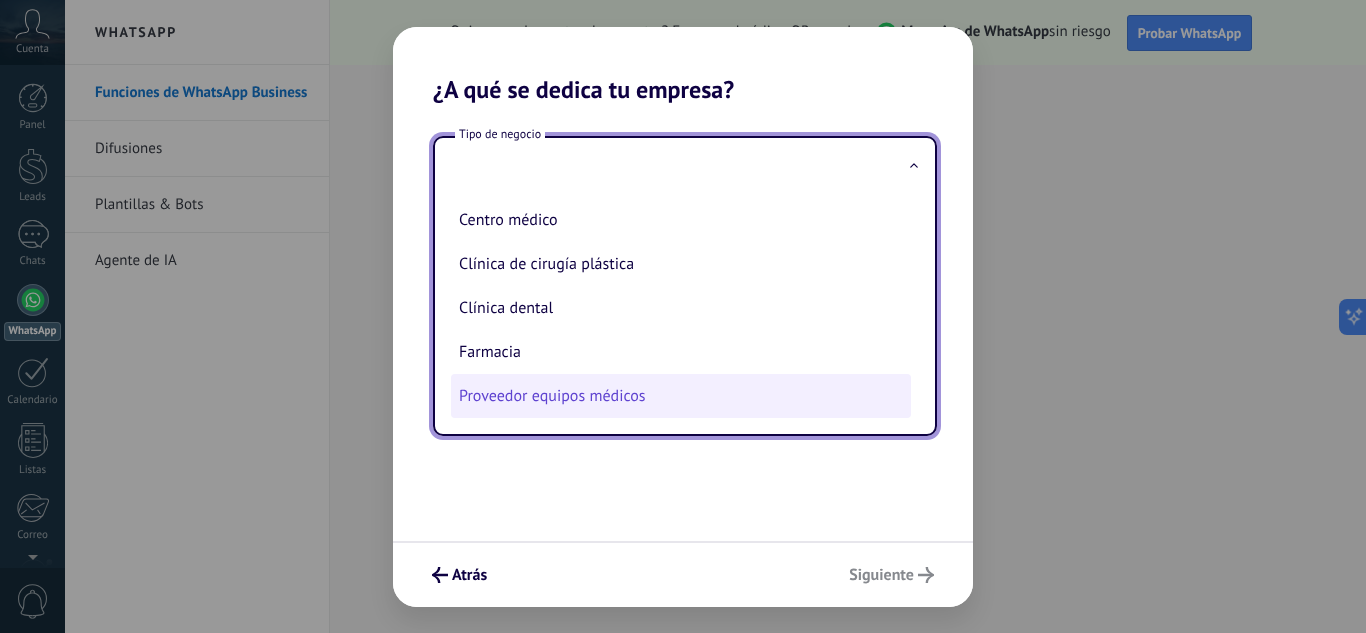scroll, scrollTop: 0, scrollLeft: 0, axis: both 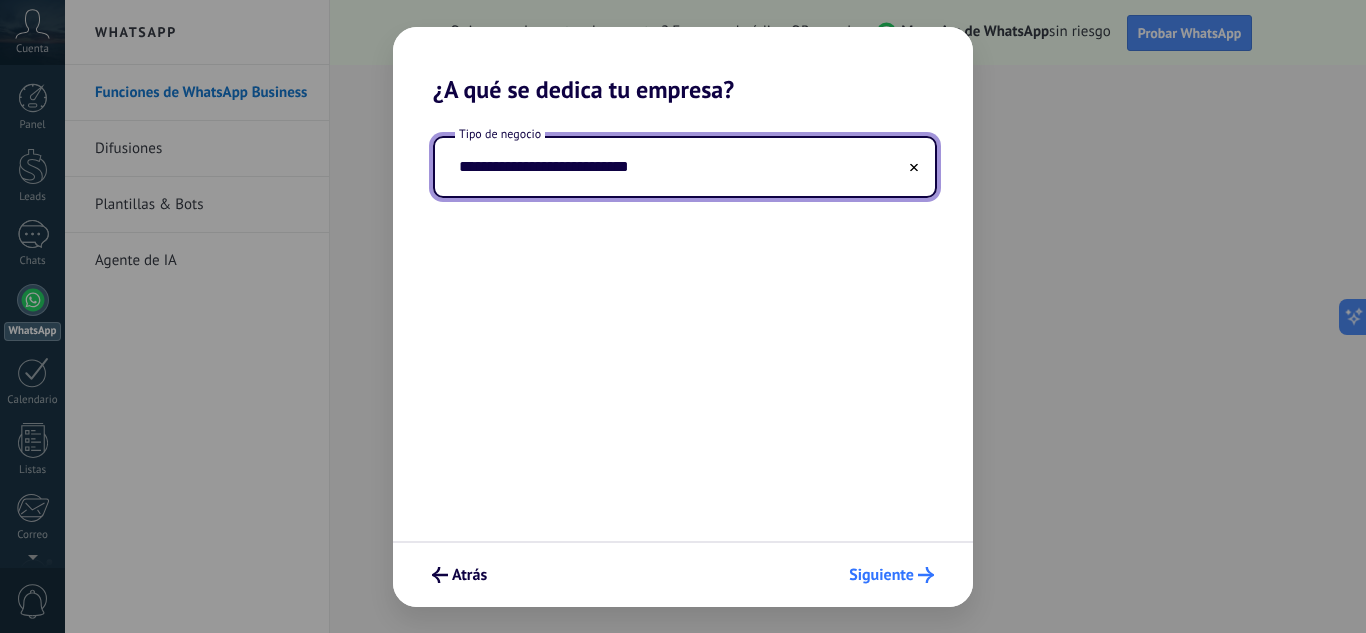 type on "**********" 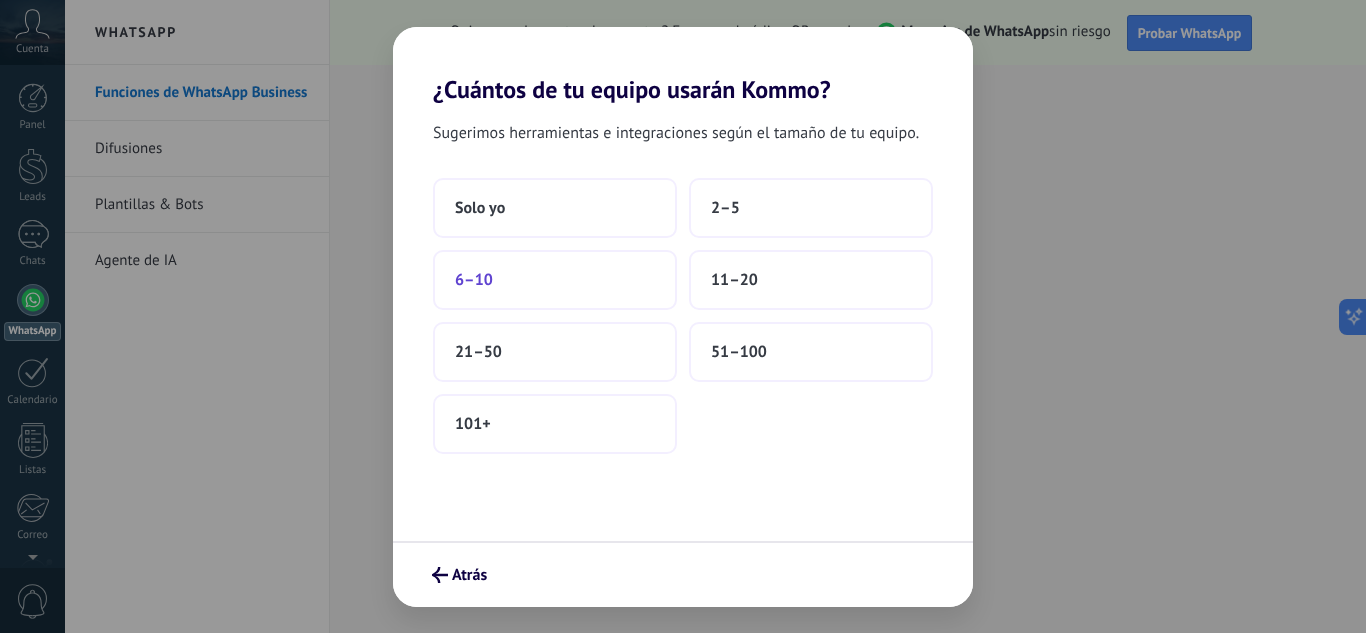 click on "6–10" at bounding box center [555, 280] 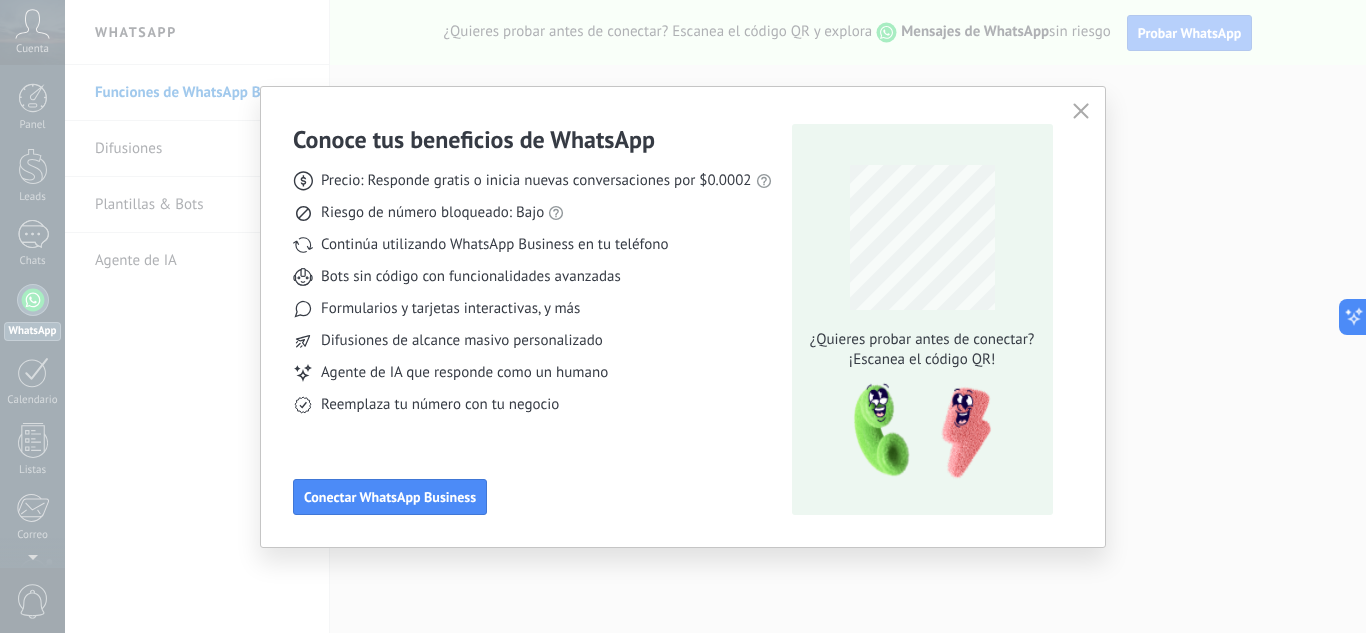 click 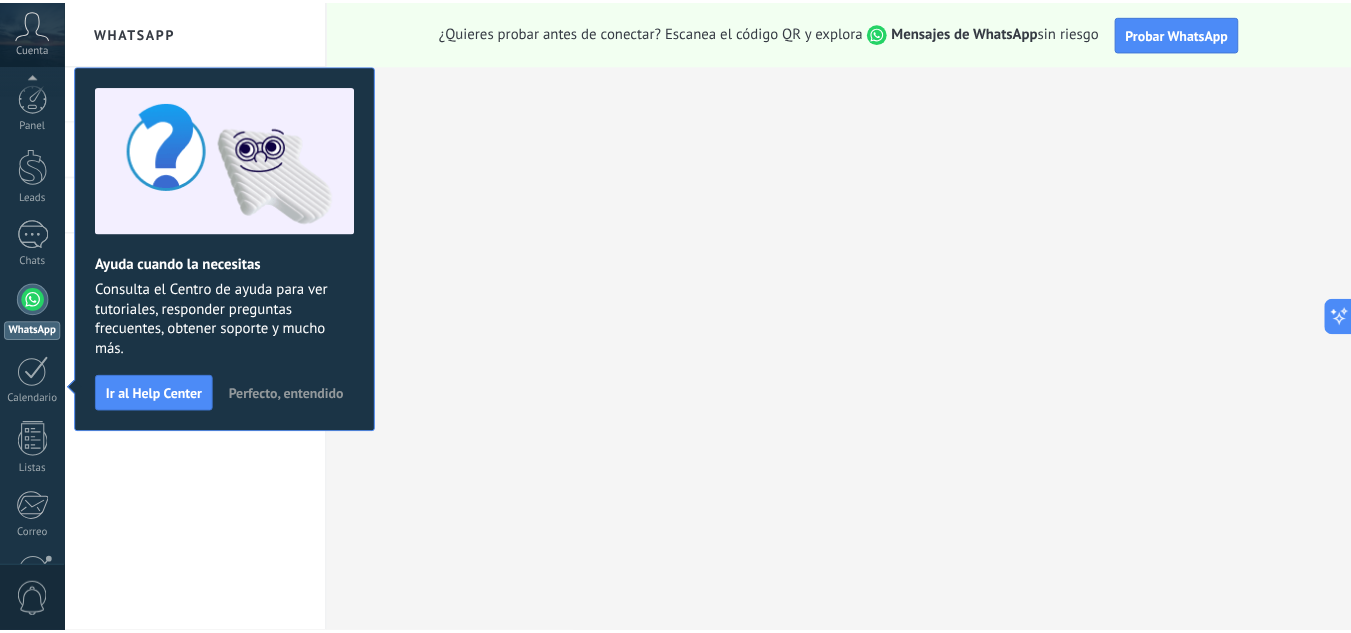 scroll, scrollTop: 199, scrollLeft: 0, axis: vertical 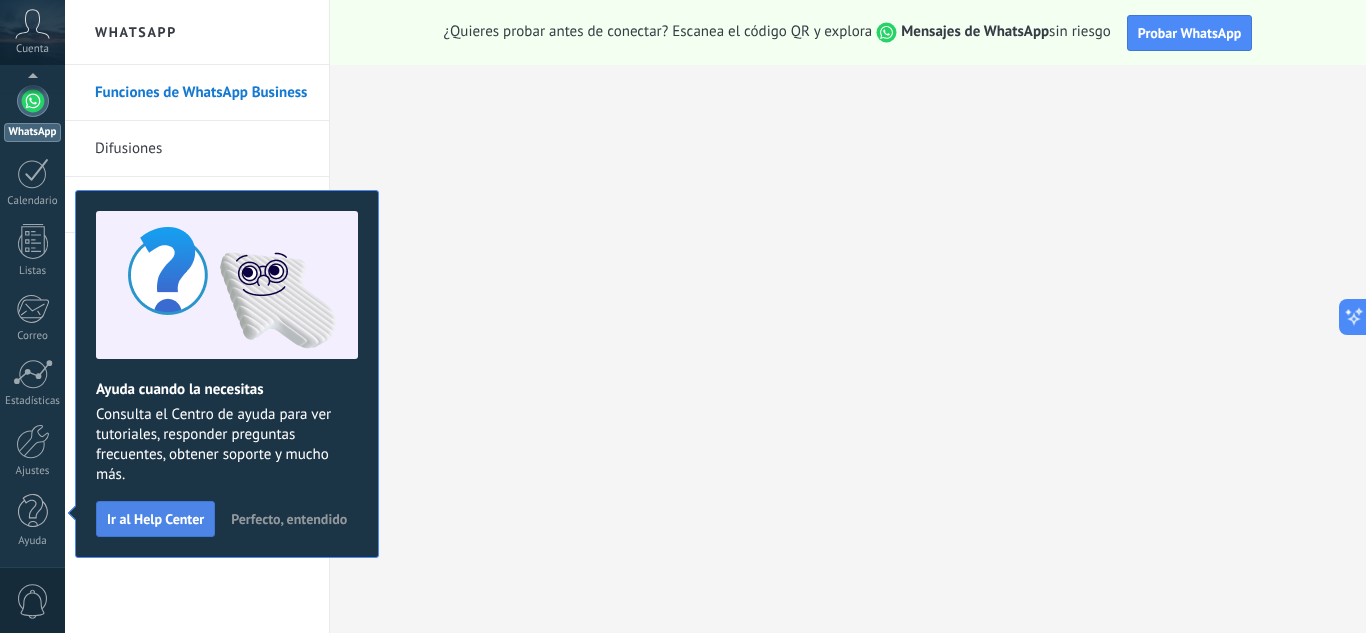 click on "Ir al Help Center" at bounding box center [155, 519] 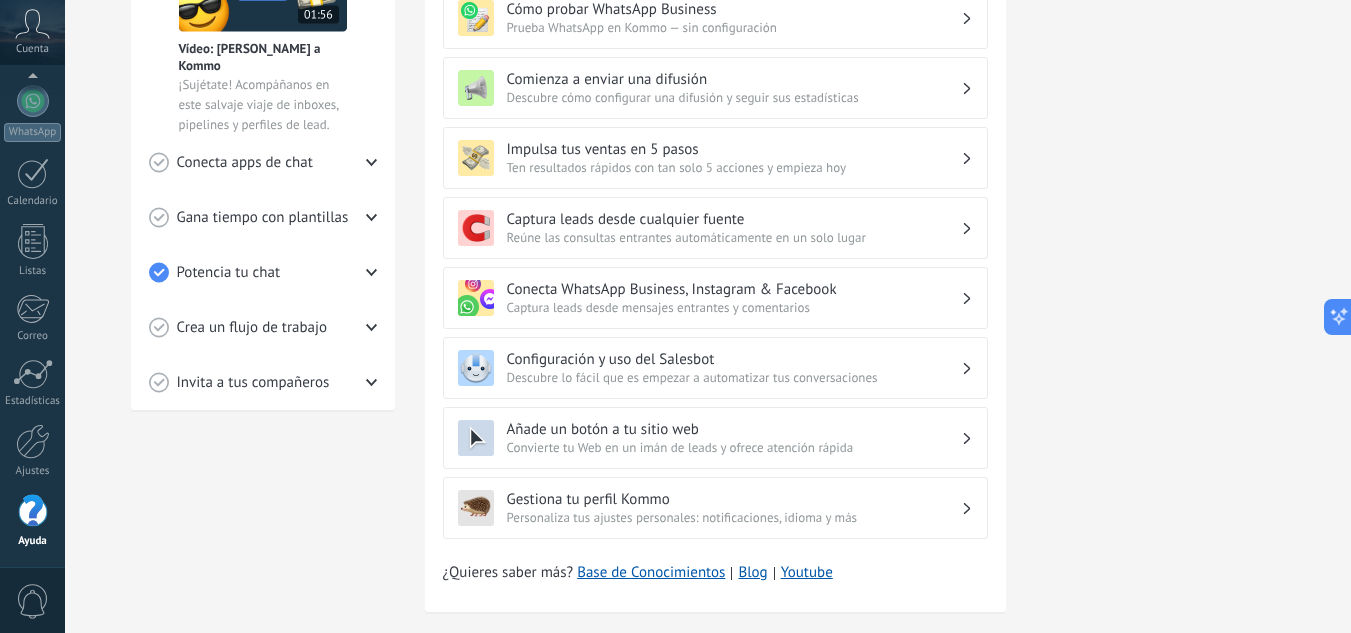 scroll, scrollTop: 534, scrollLeft: 0, axis: vertical 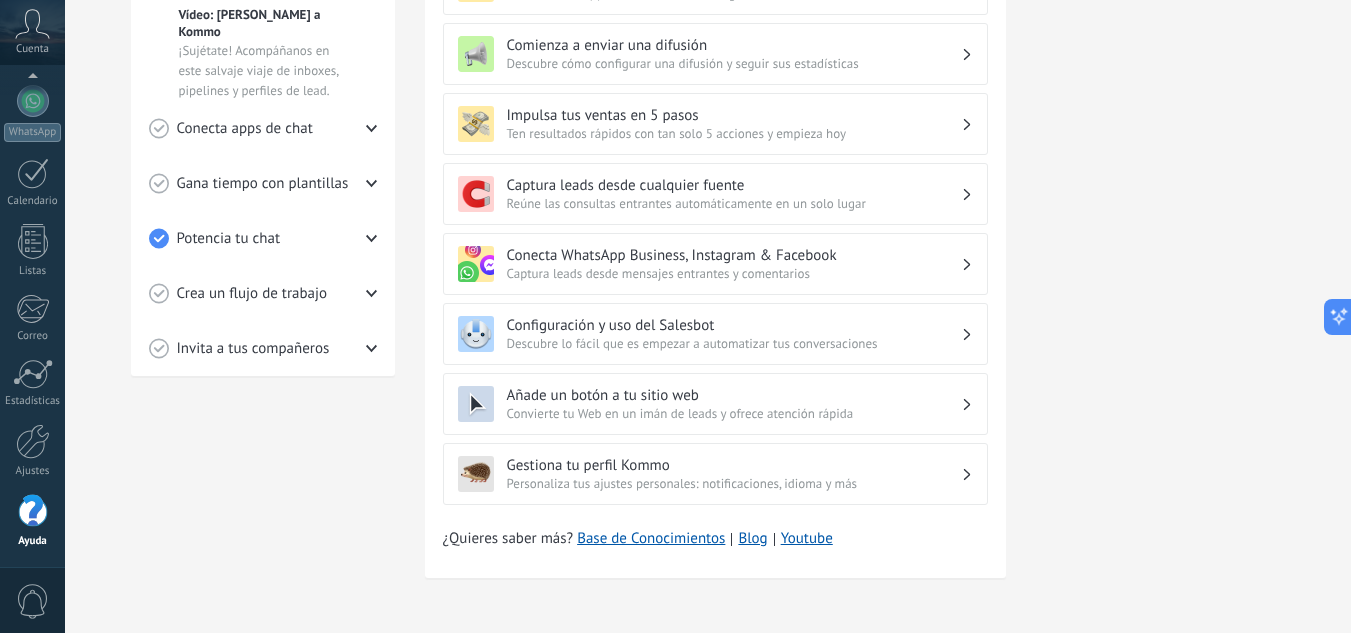 click on "Invita a tus compañeros" at bounding box center [263, 348] 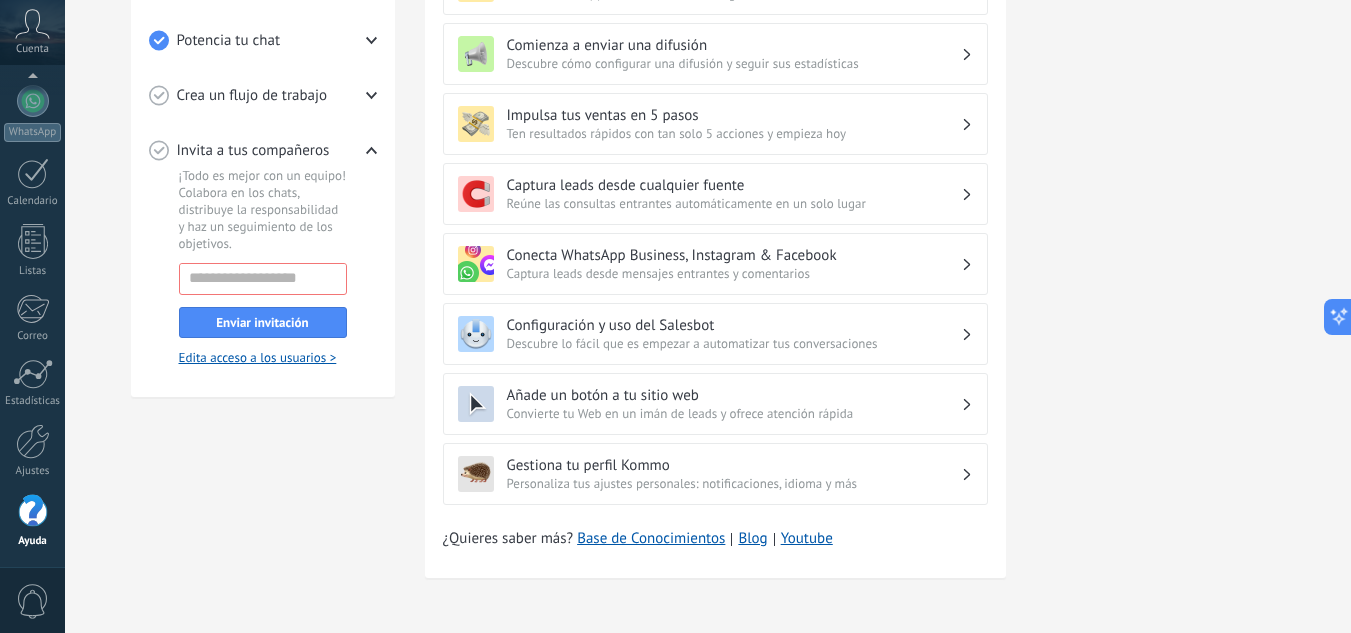 click at bounding box center (263, 279) 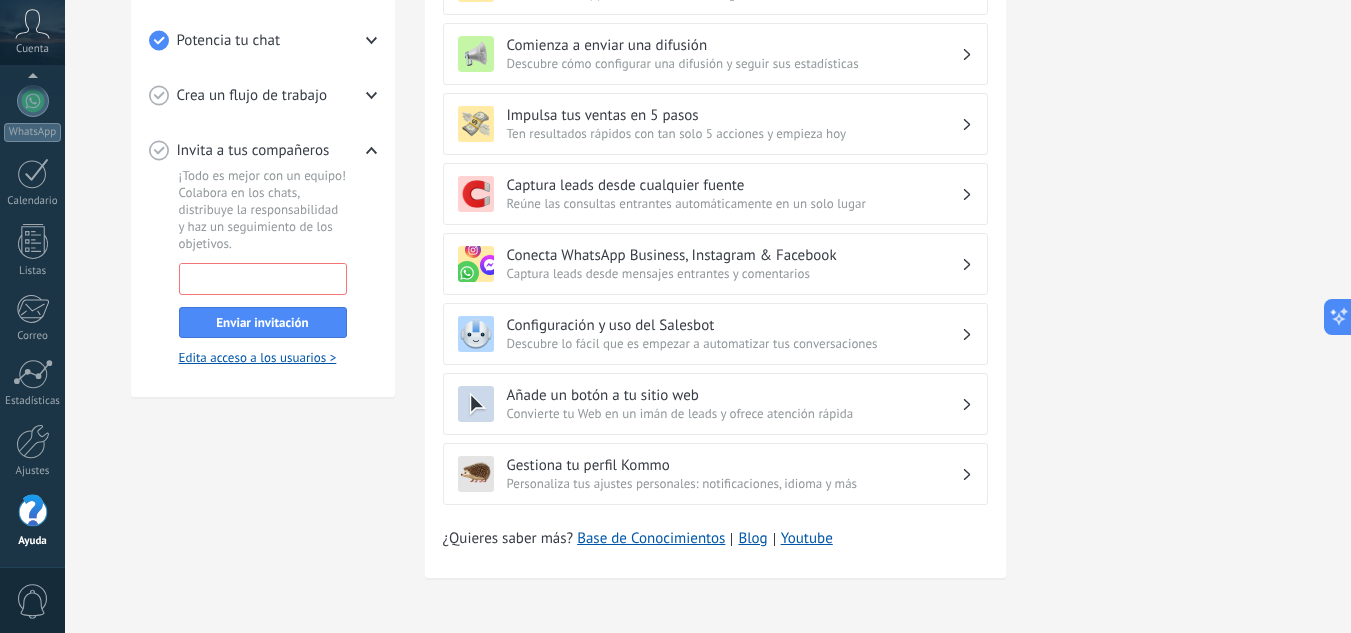 click at bounding box center (263, 278) 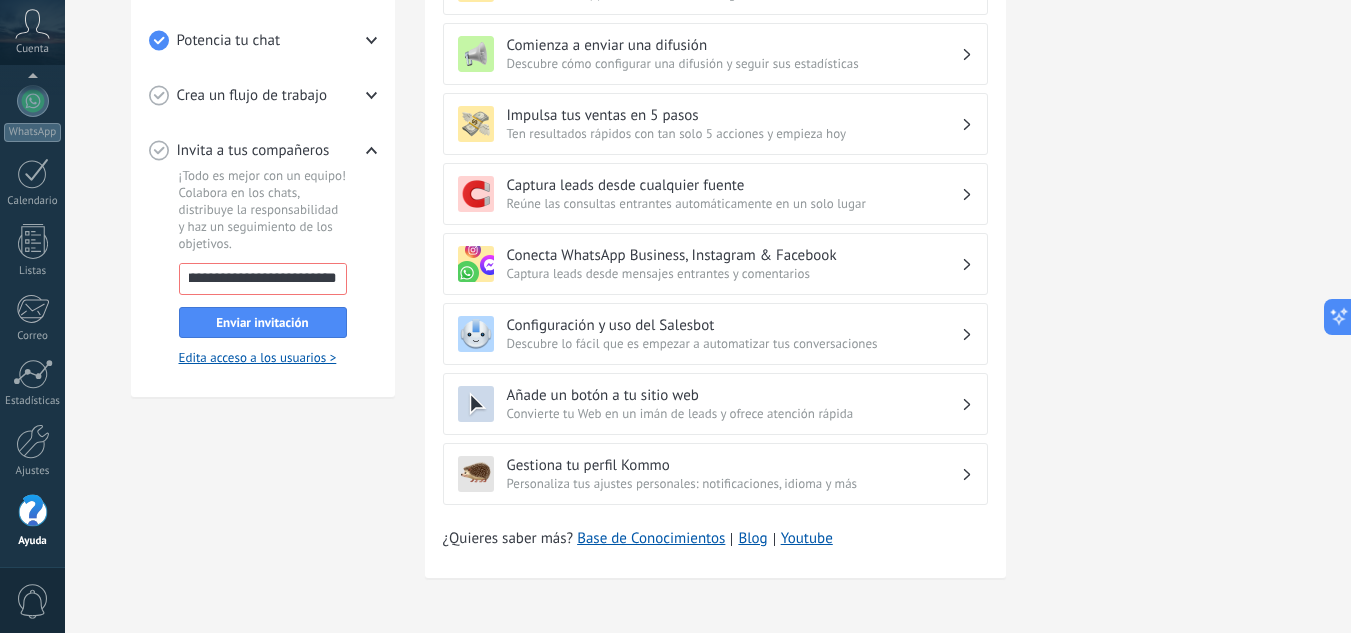 scroll, scrollTop: 0, scrollLeft: 45, axis: horizontal 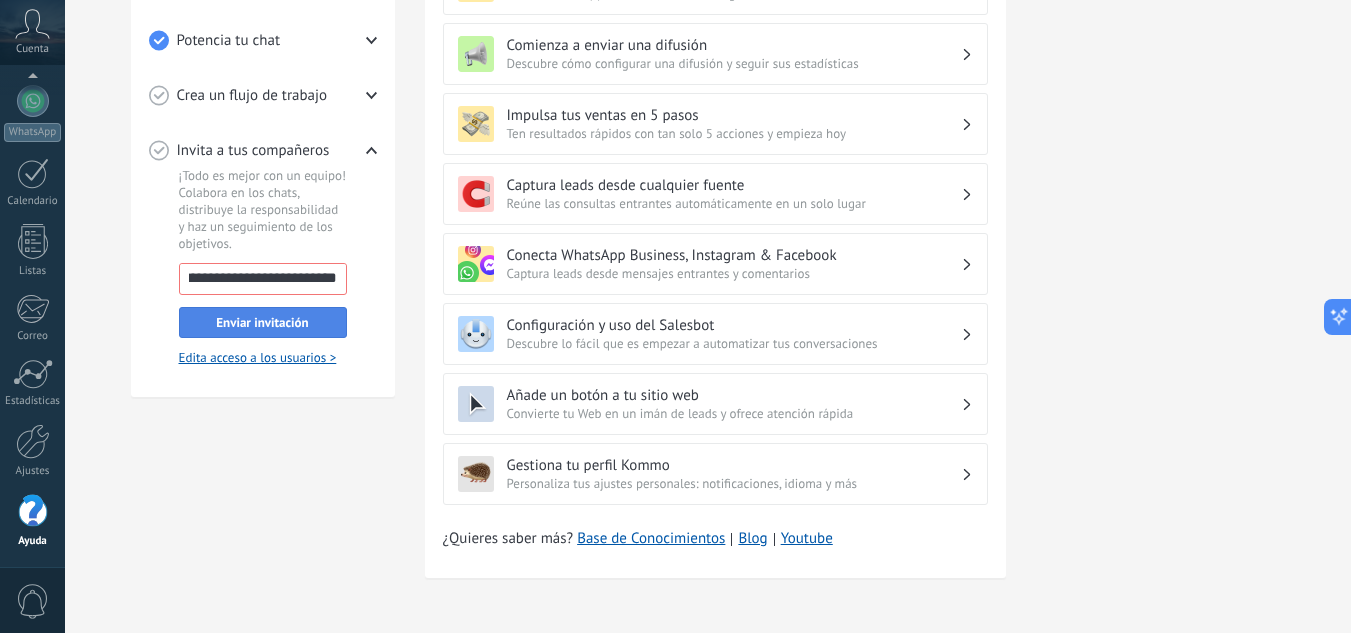 type on "**********" 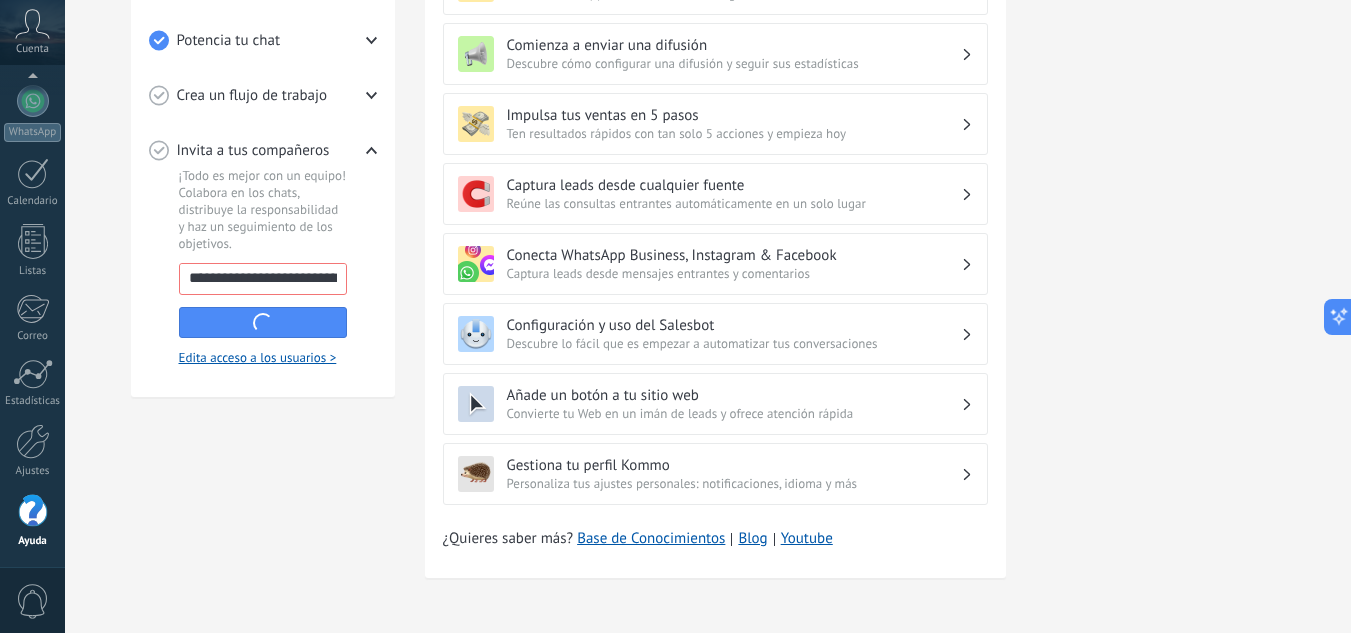 type 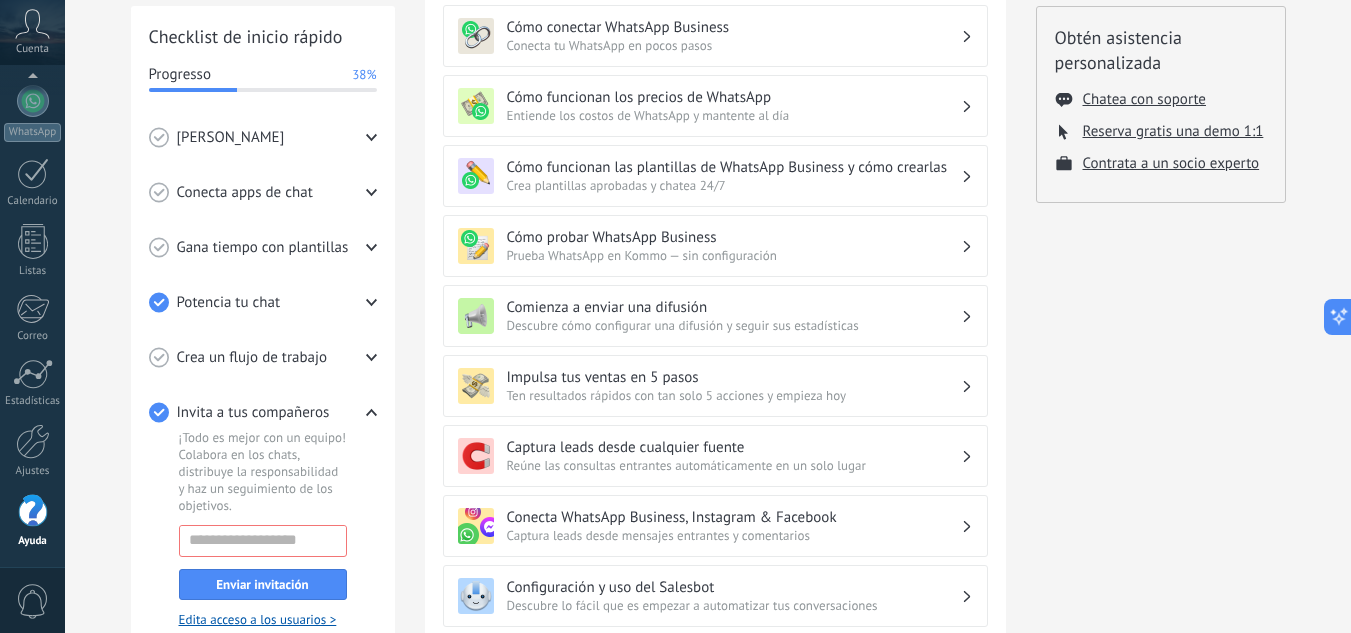 scroll, scrollTop: 0, scrollLeft: 0, axis: both 